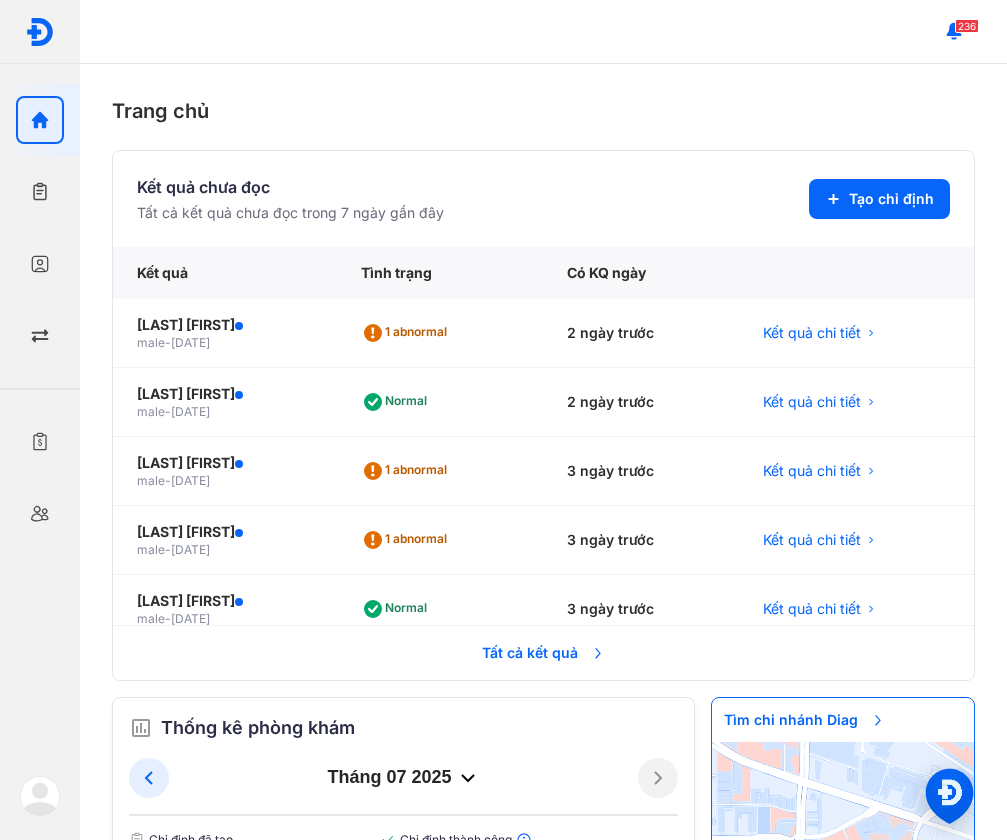 scroll, scrollTop: 0, scrollLeft: 0, axis: both 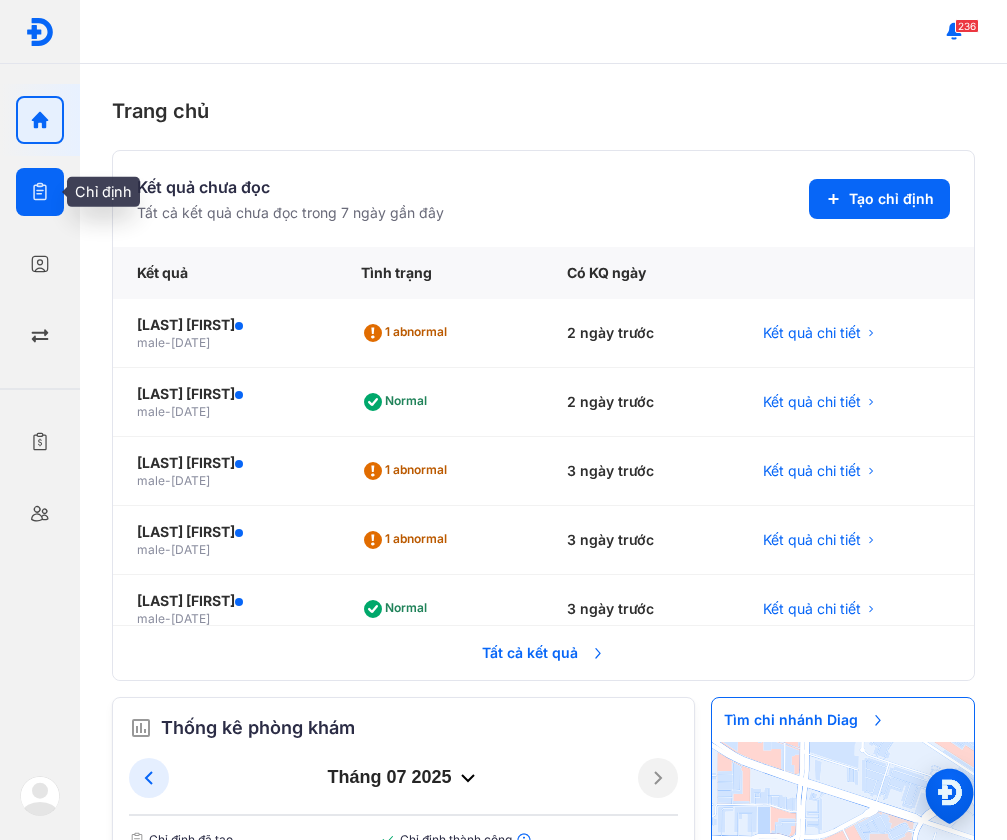 click 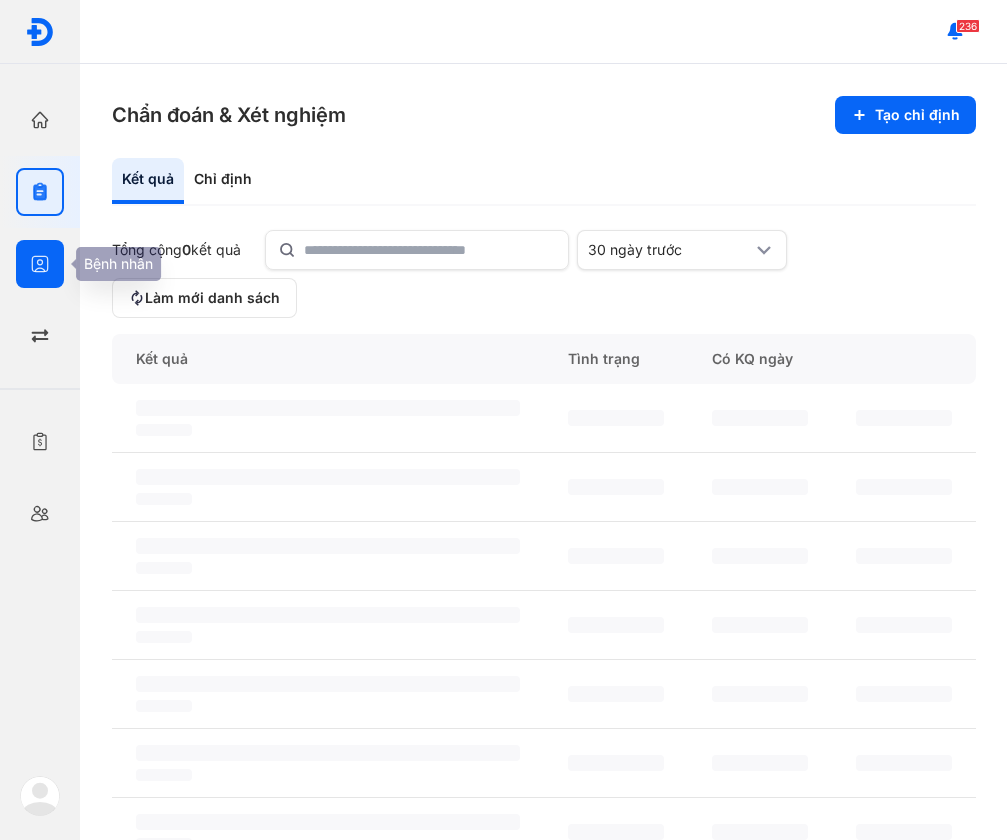 click at bounding box center [40, 264] 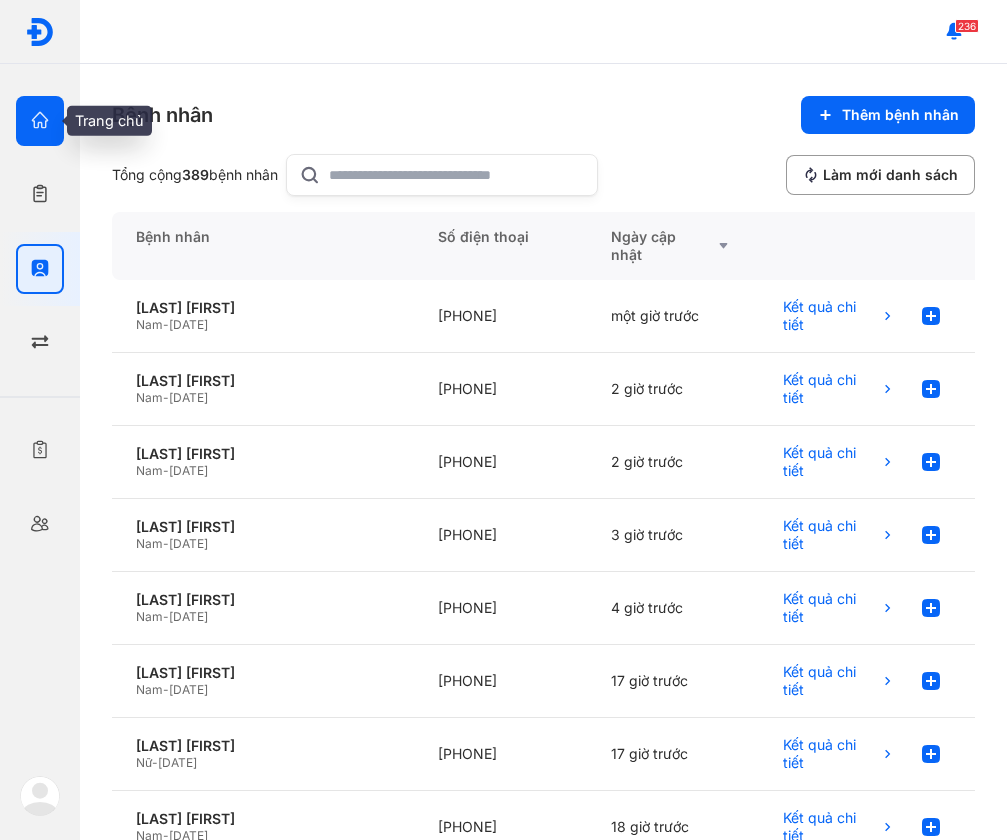 click 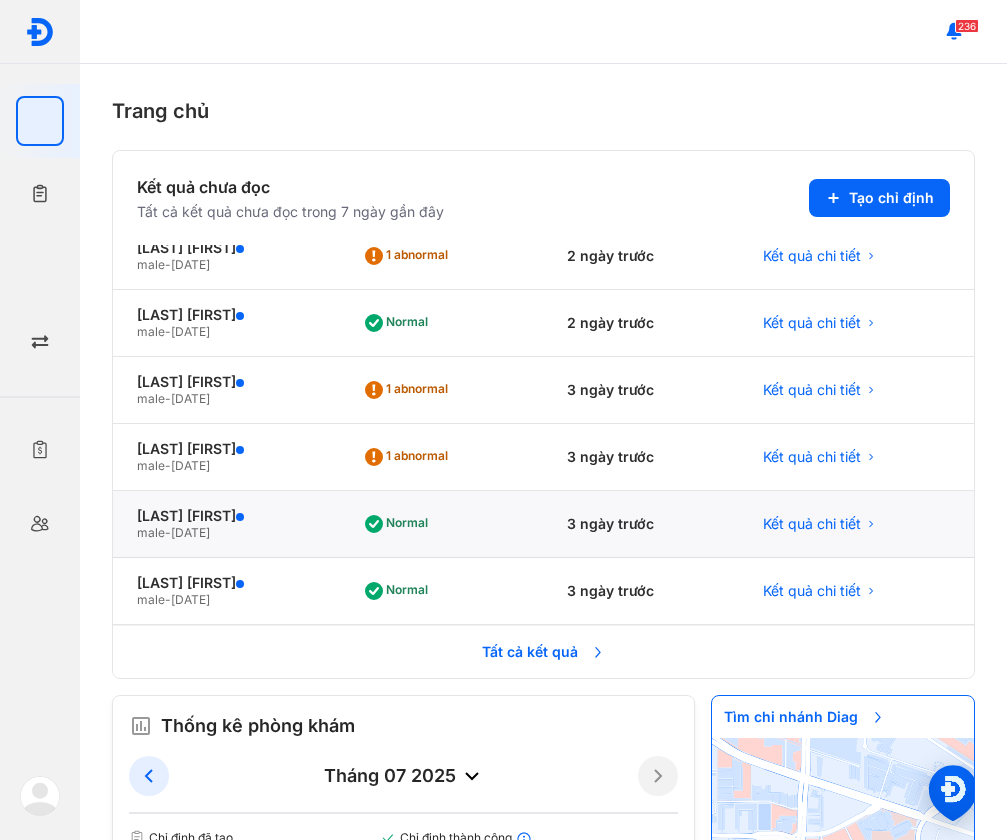 scroll, scrollTop: 72, scrollLeft: 0, axis: vertical 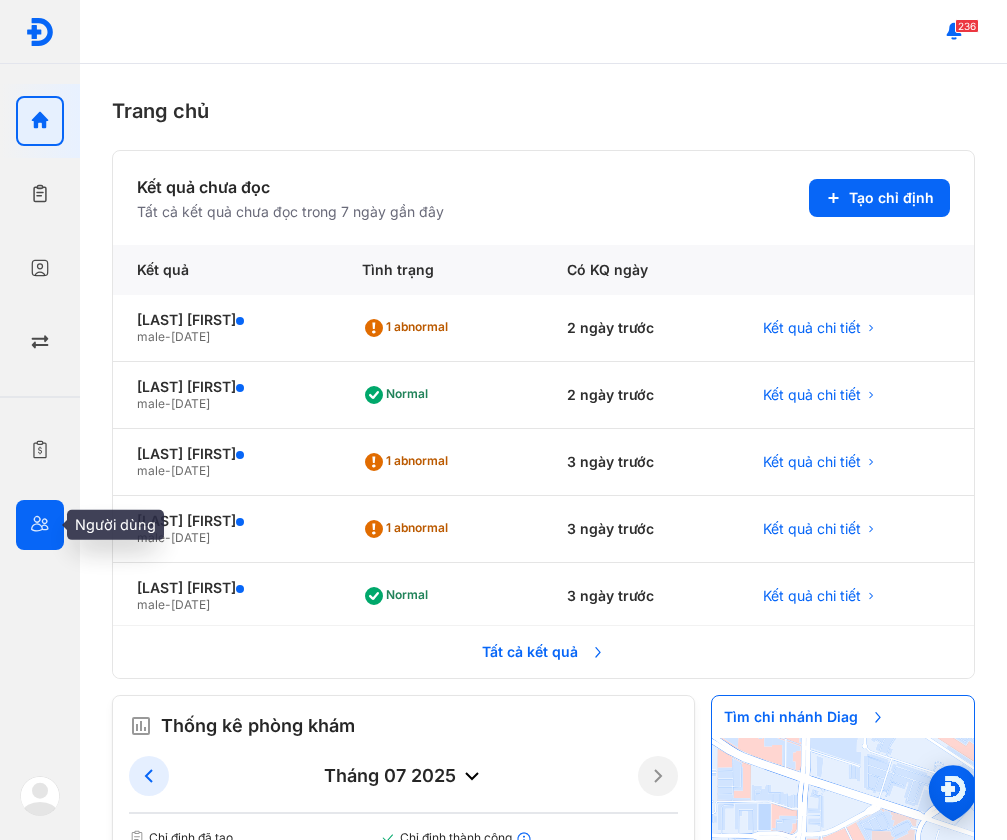 click 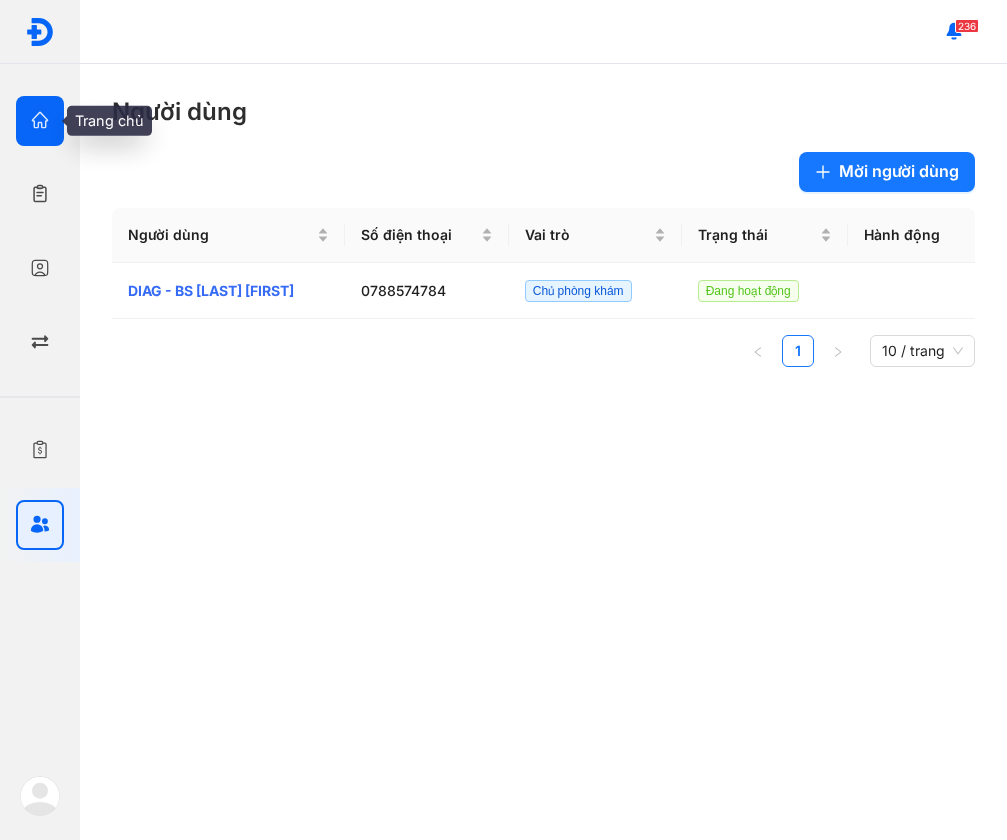 click 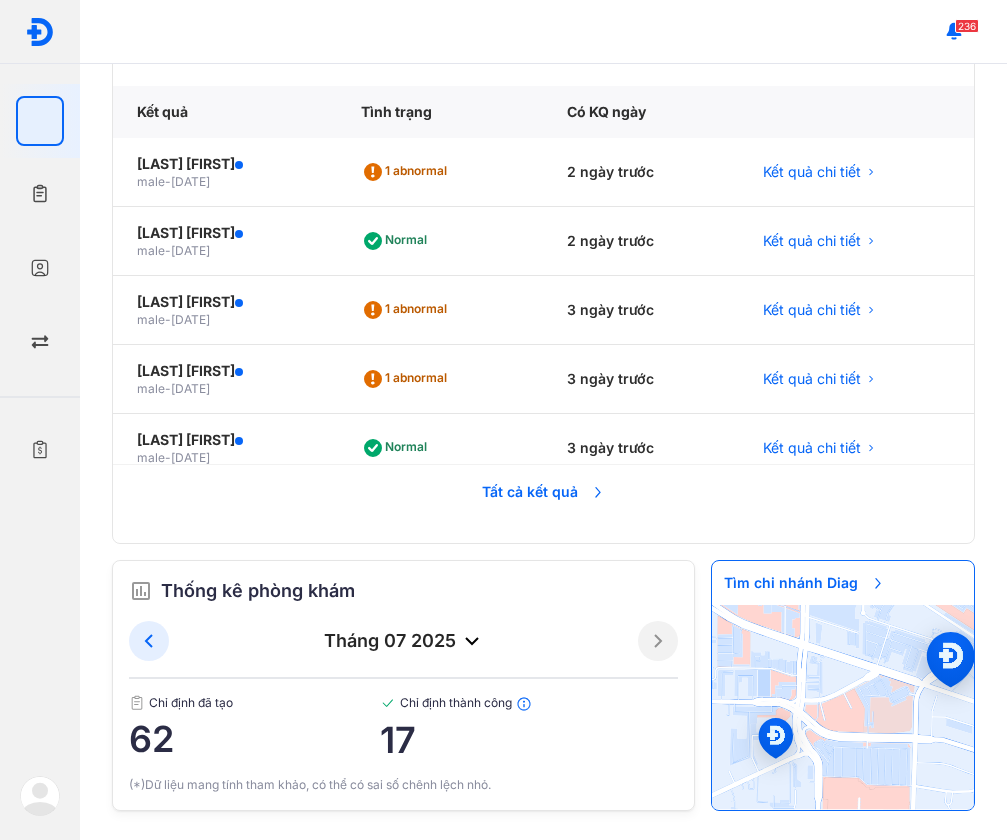 scroll, scrollTop: 164, scrollLeft: 0, axis: vertical 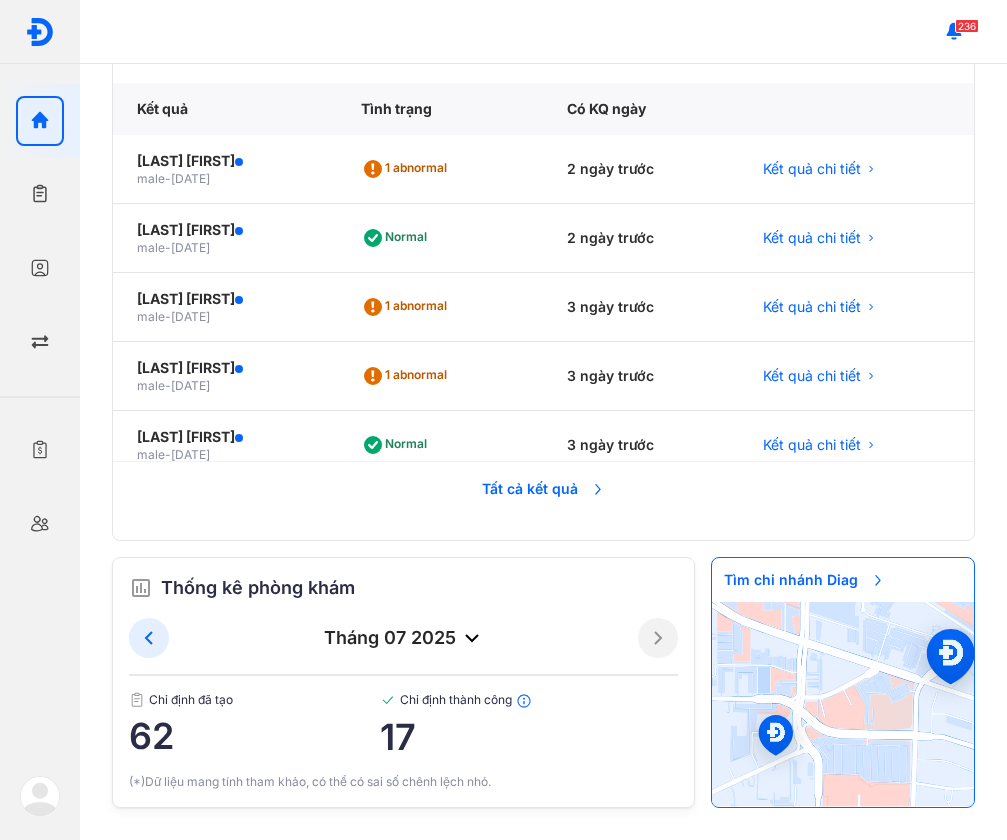 click at bounding box center [40, 796] 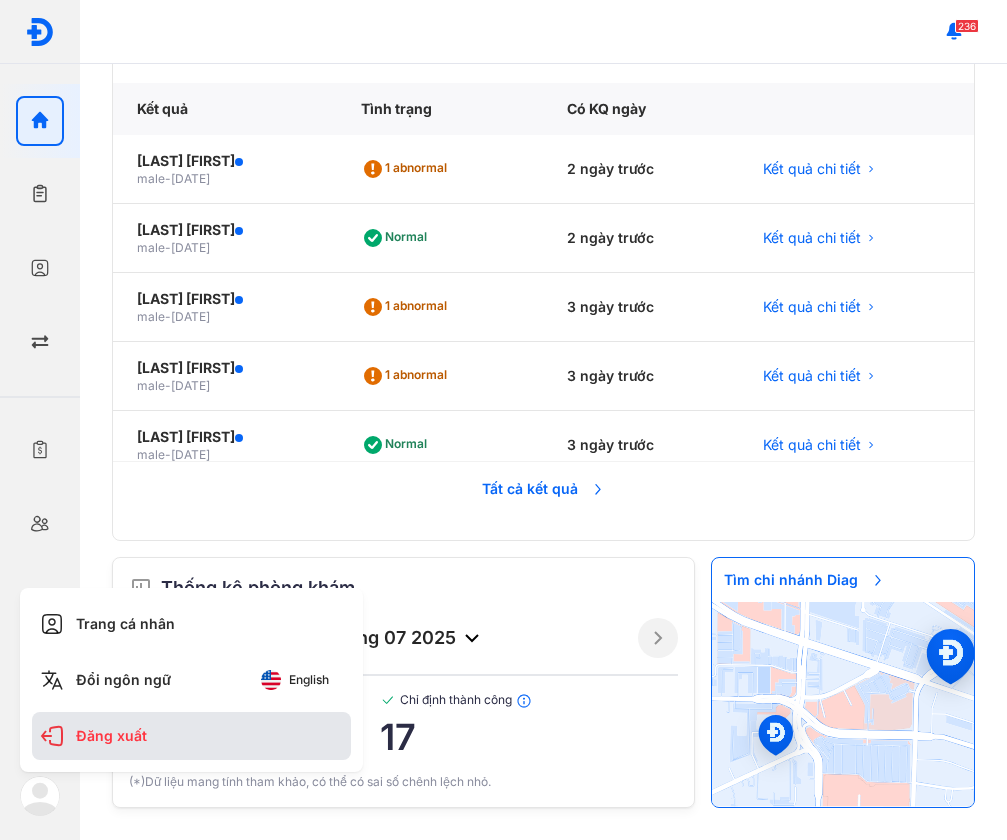 click on "Đăng xuất" 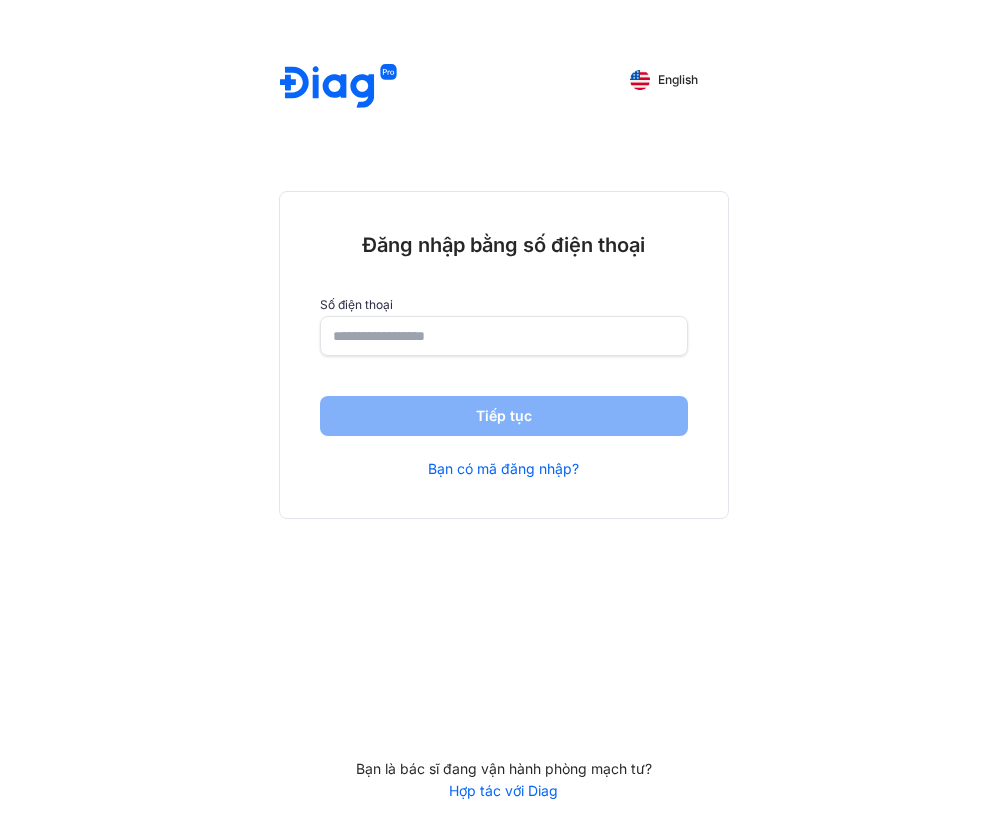 scroll, scrollTop: 0, scrollLeft: 0, axis: both 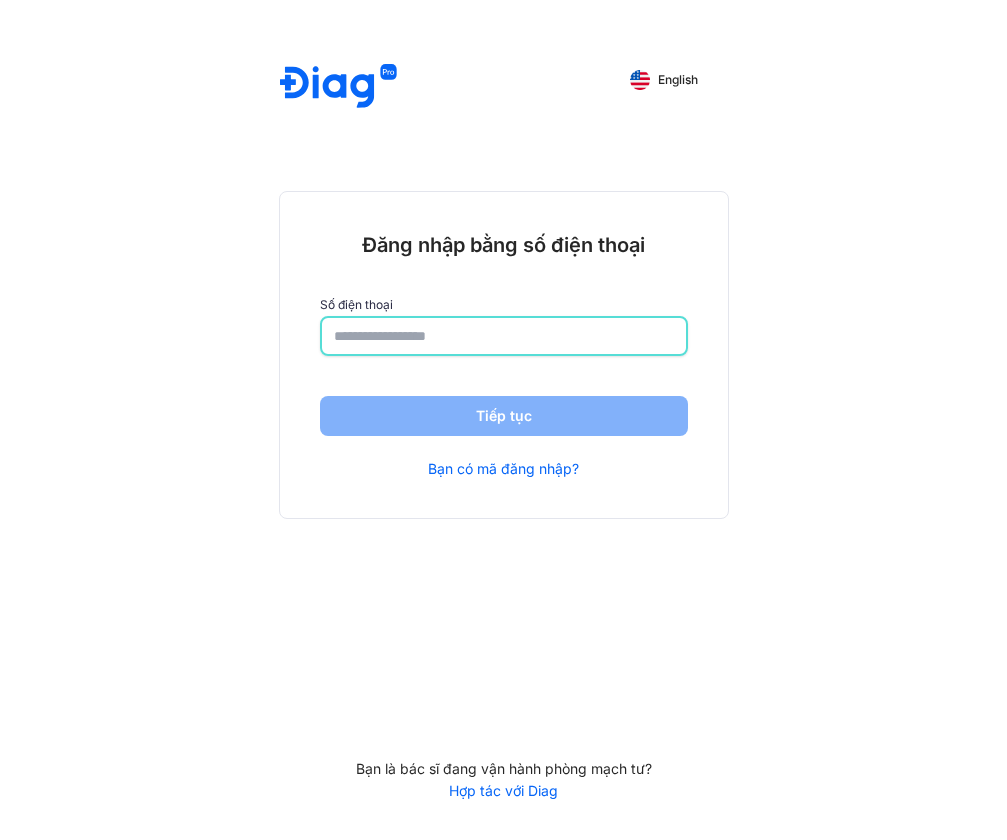 click 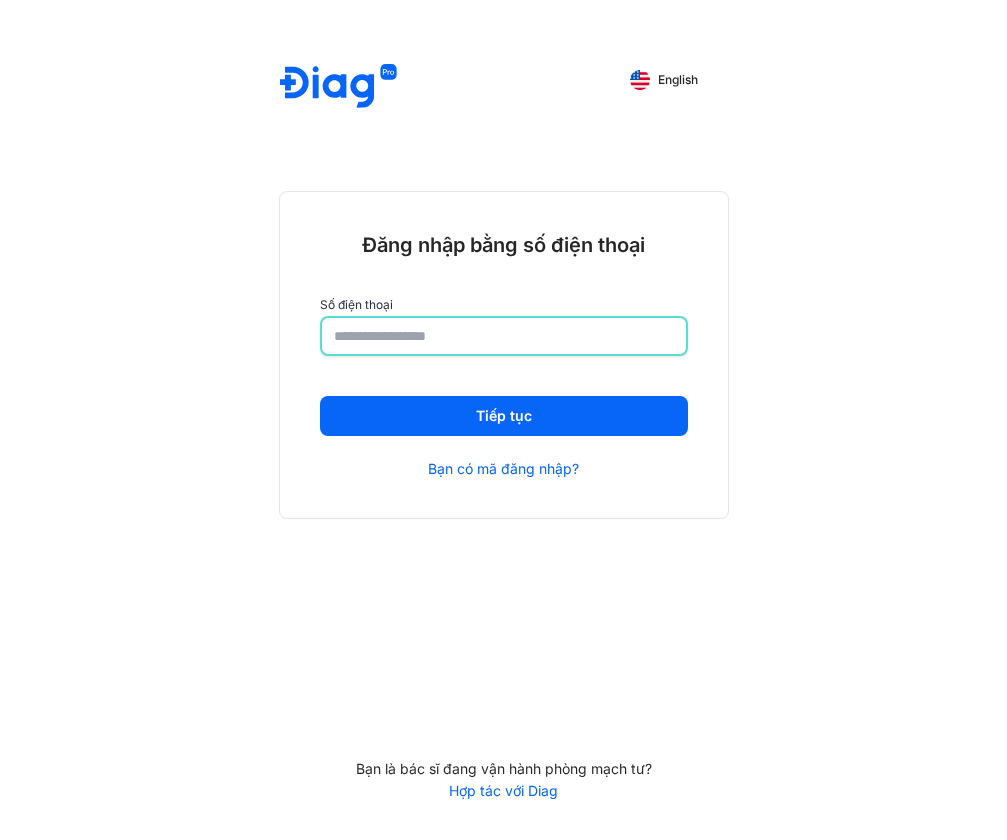 type on "**********" 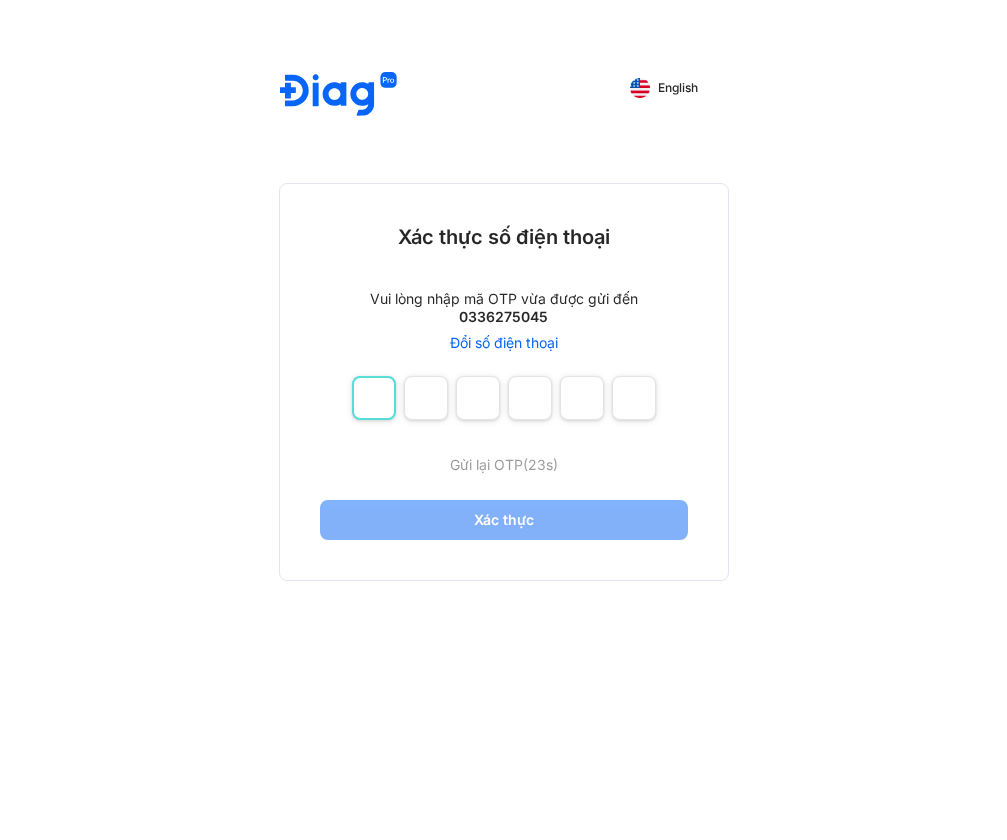 click at bounding box center [374, 398] 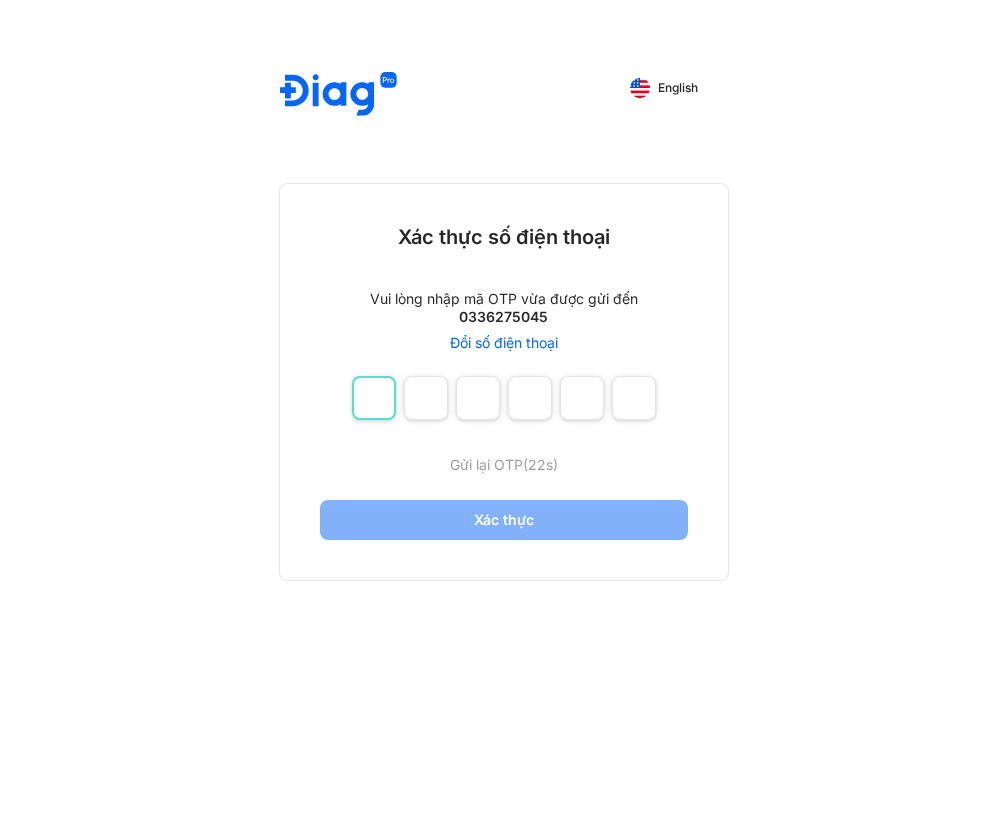 type on "*" 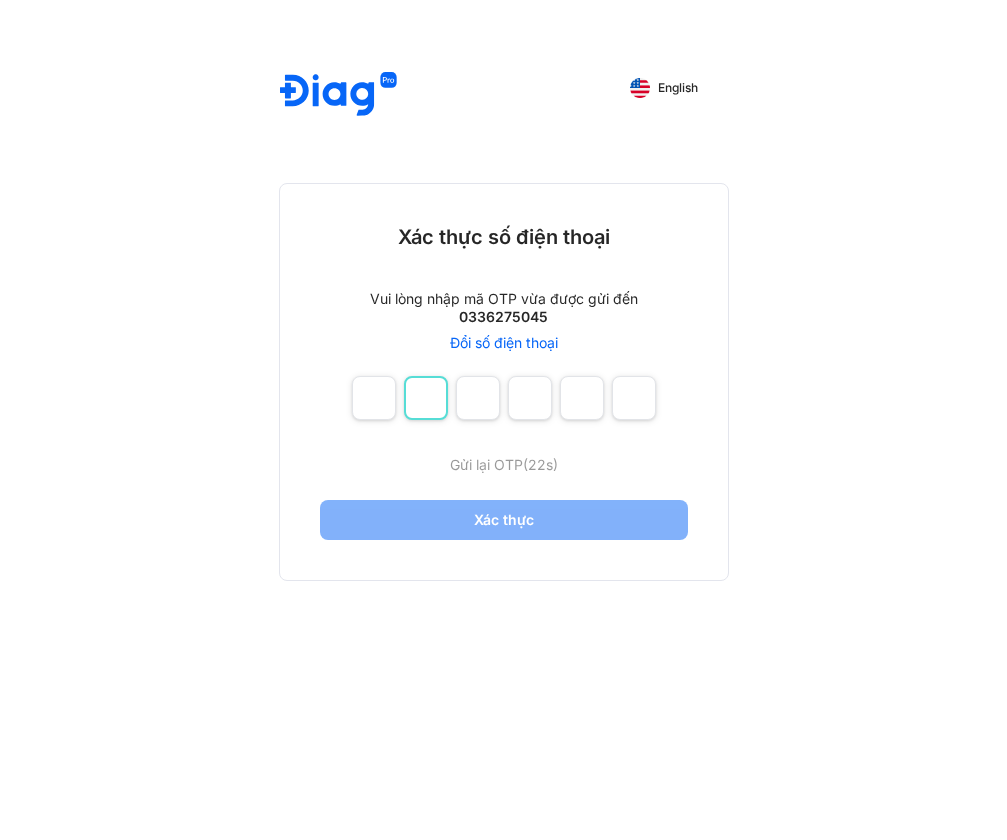 type on "*" 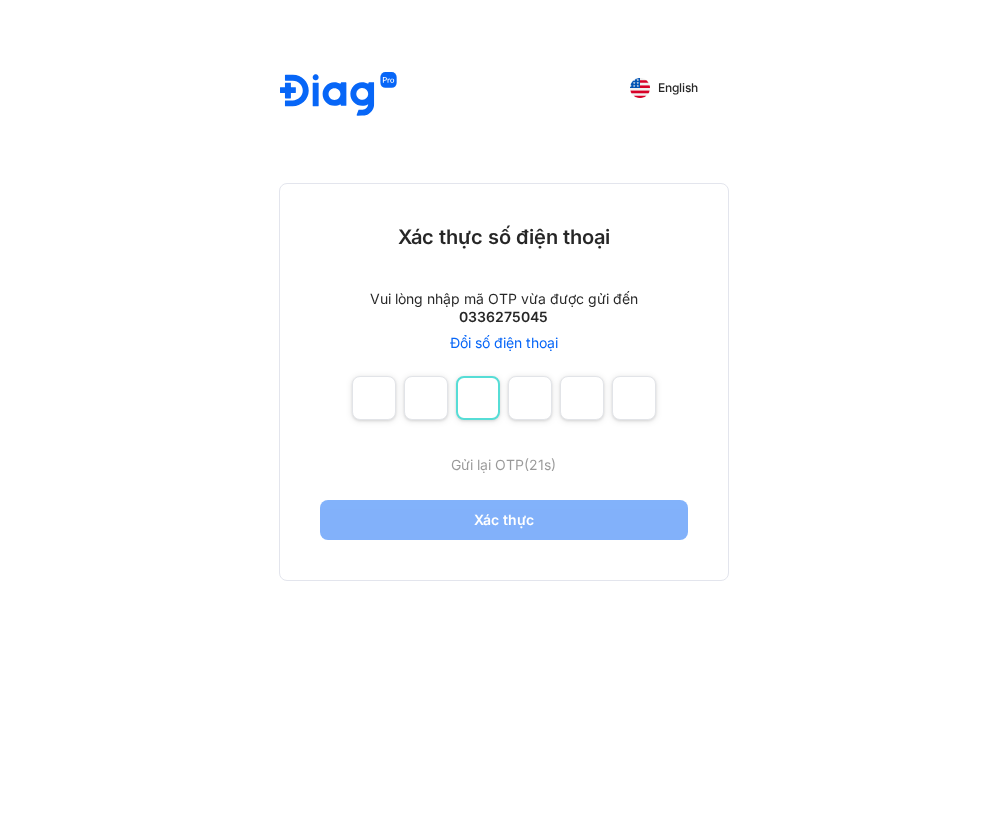type on "*" 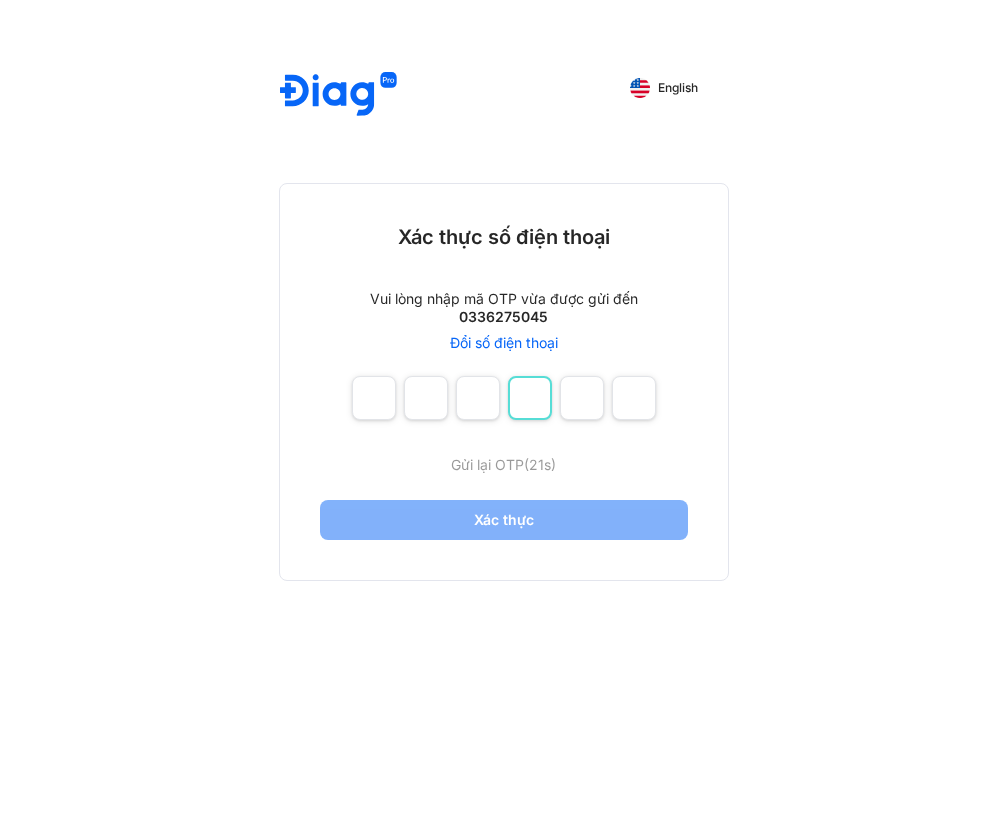 type on "*" 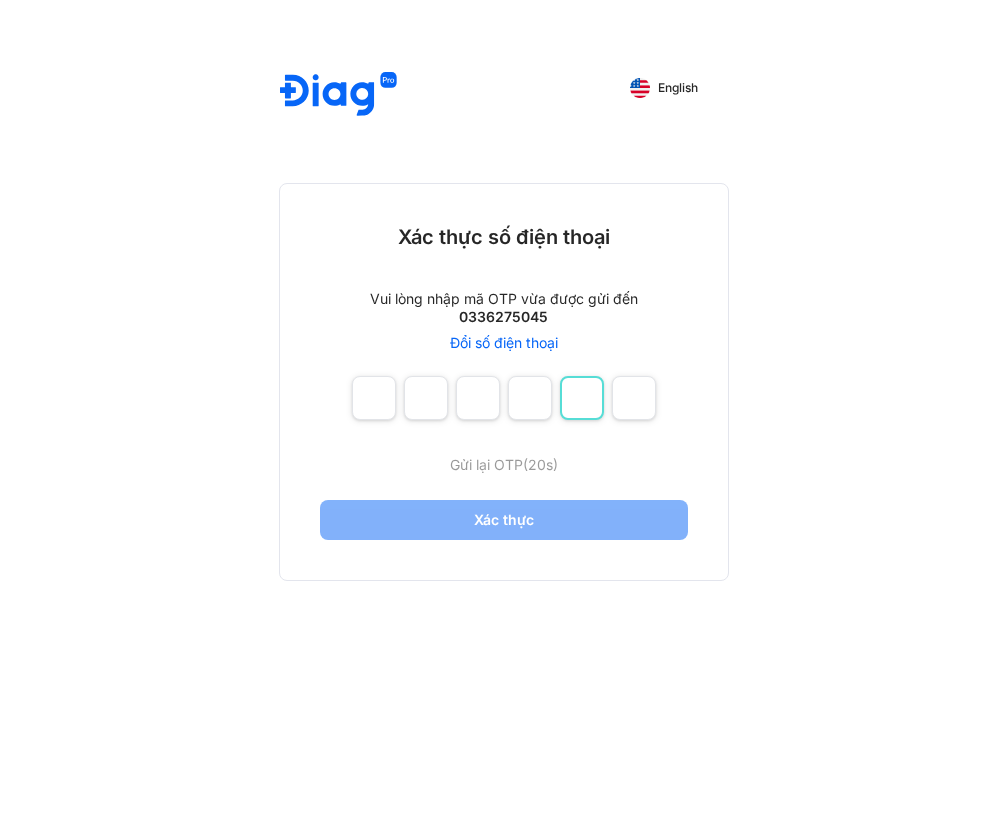type on "*" 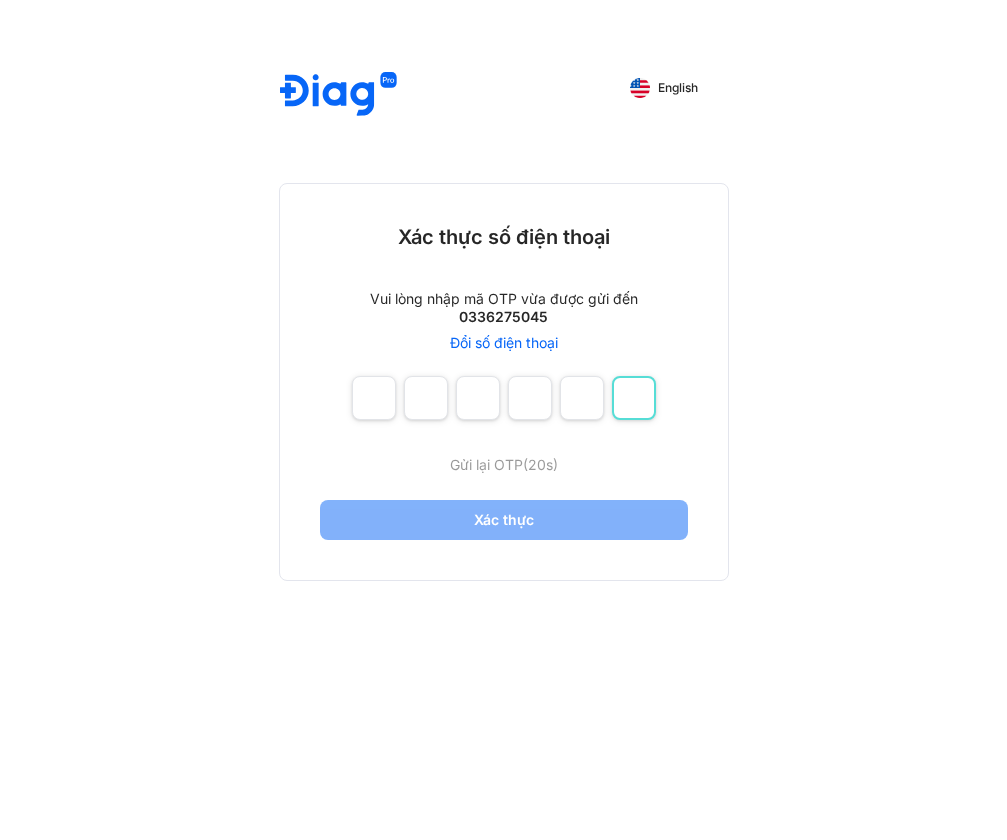 type on "*" 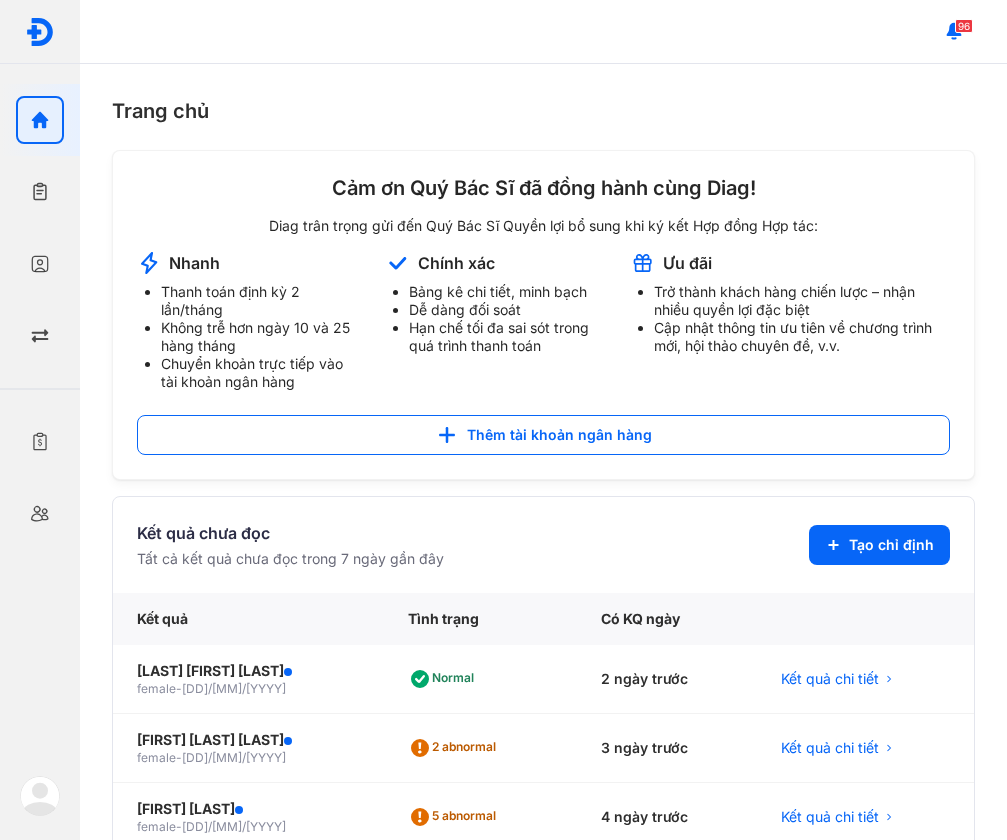 click on "Trang chủ" at bounding box center (543, 111) 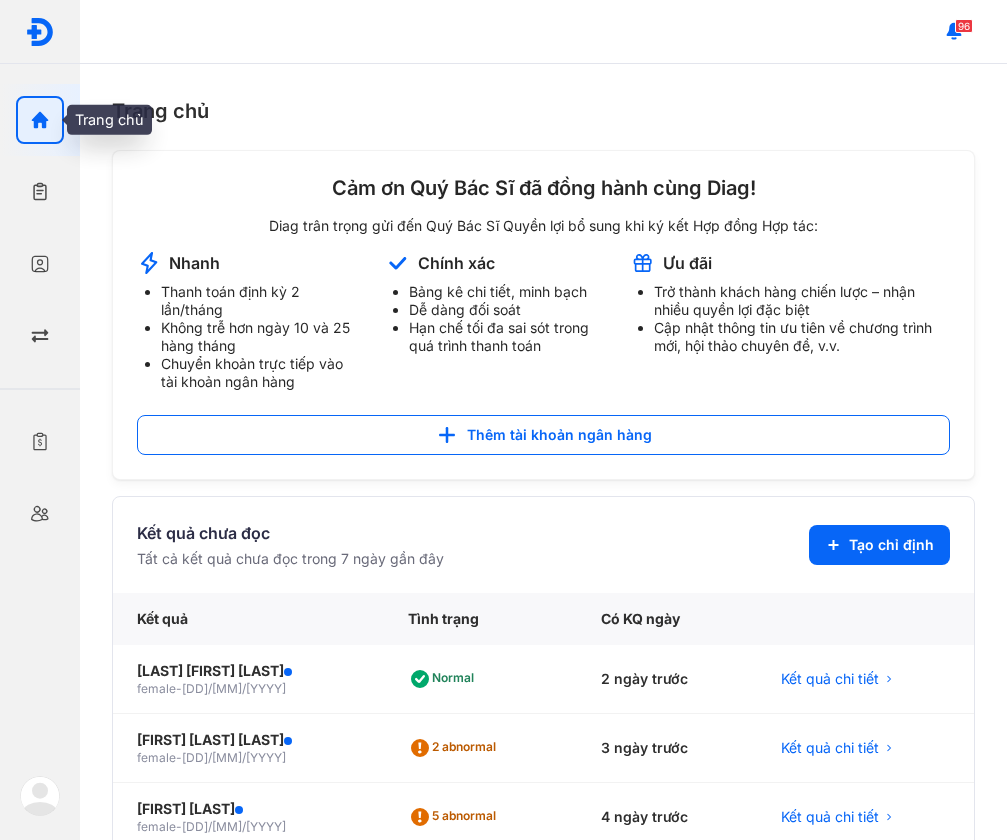 click at bounding box center (40, 120) 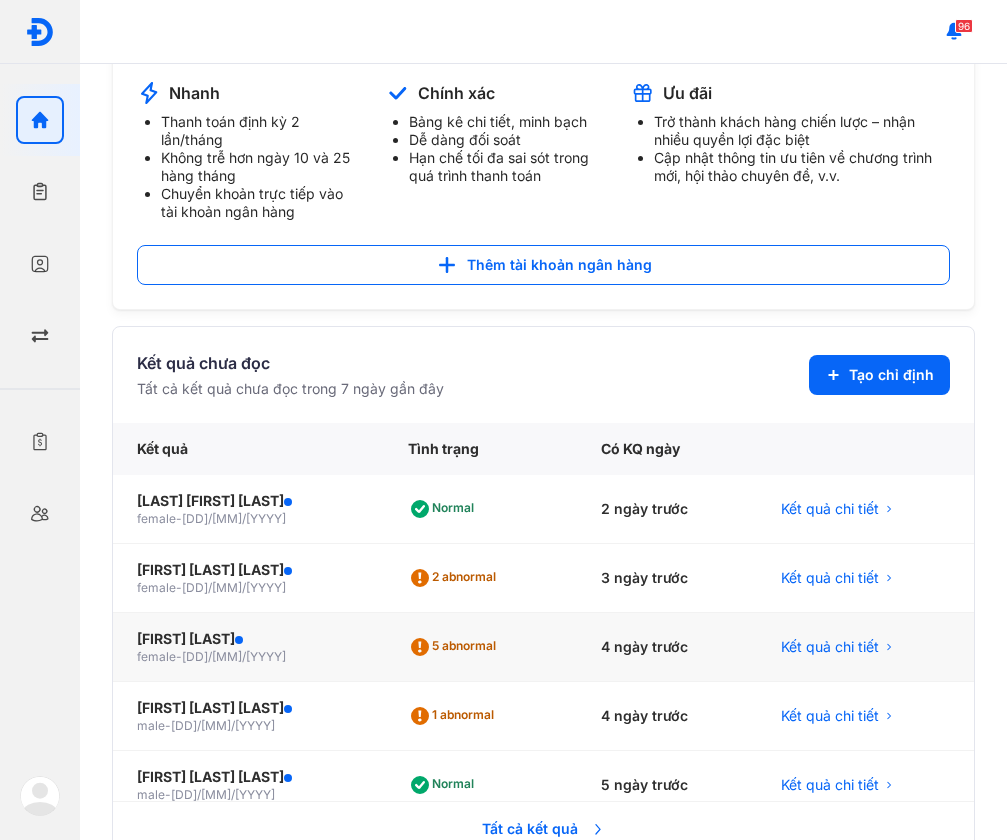 scroll, scrollTop: 485, scrollLeft: 0, axis: vertical 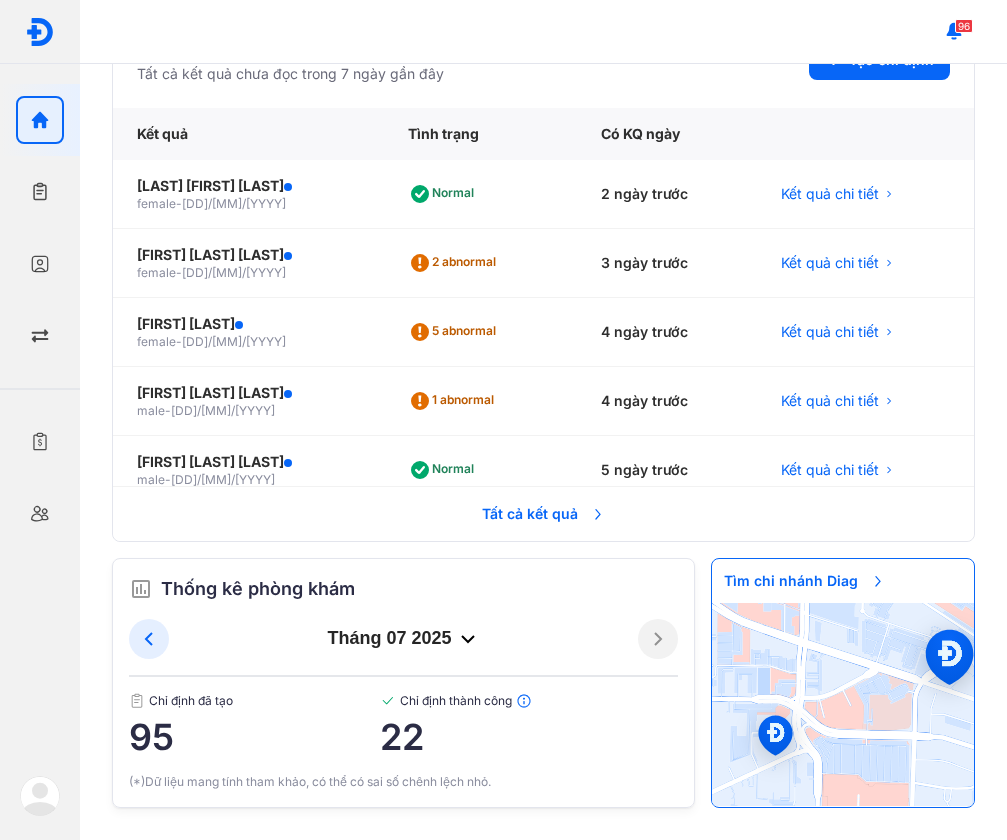 click on "22" at bounding box center (529, 737) 